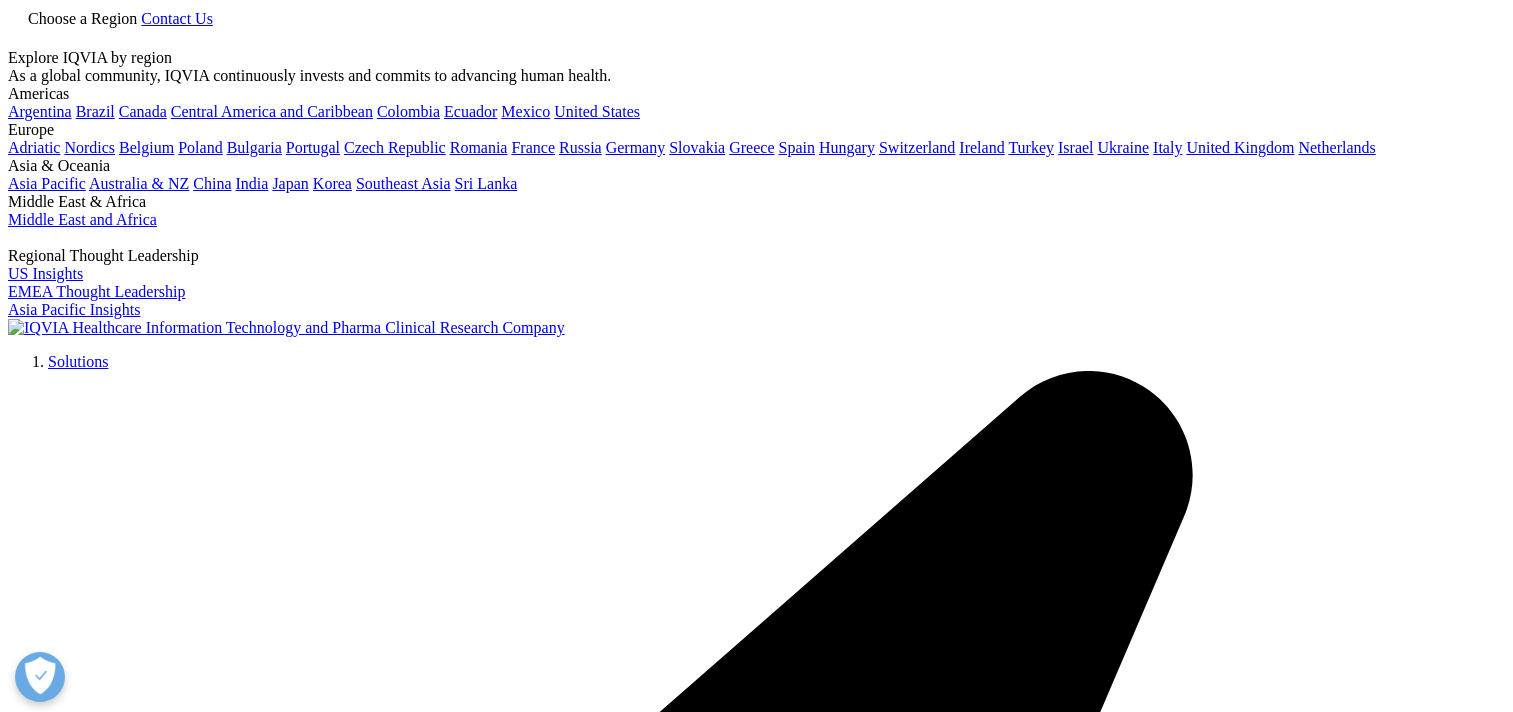 scroll, scrollTop: 0, scrollLeft: 0, axis: both 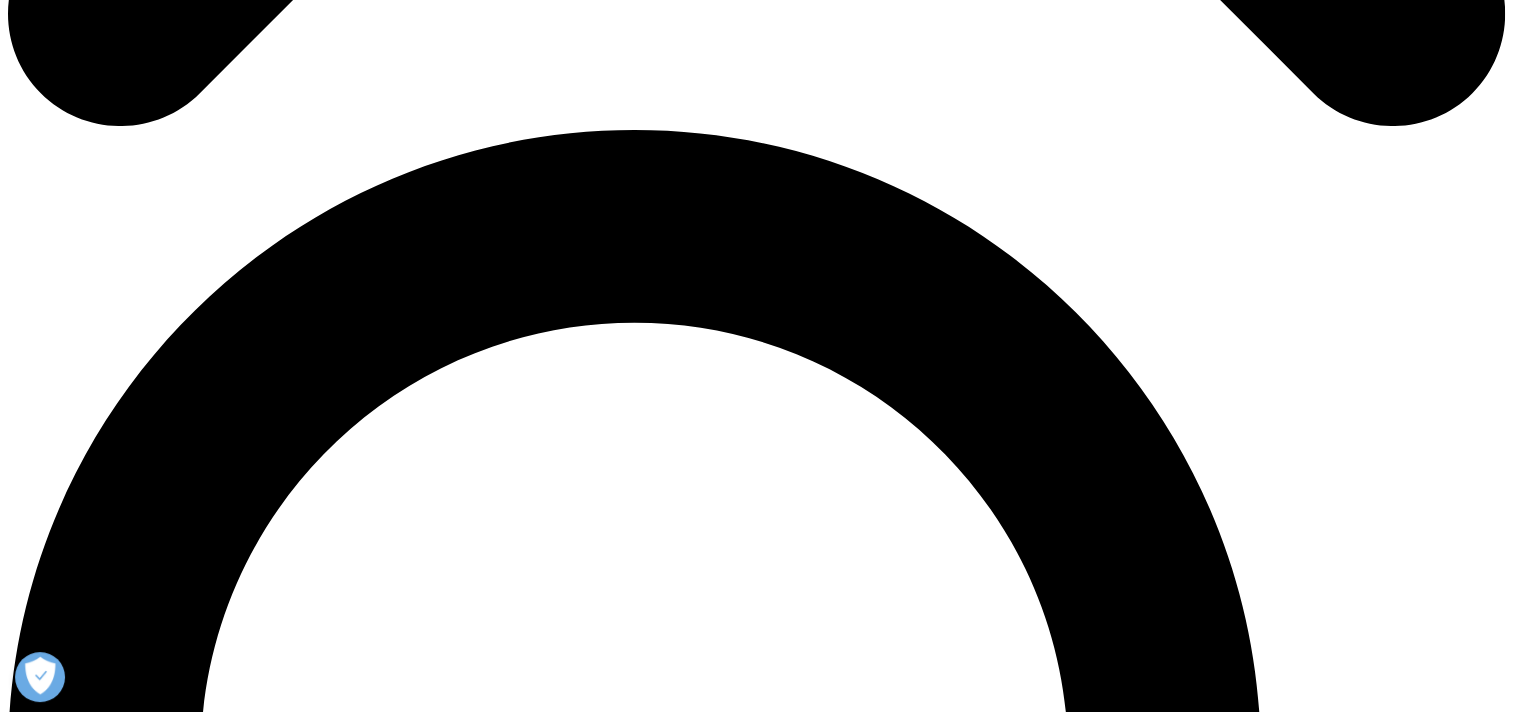 click on "ELEVATE INSIGHTS" at bounding box center [80, 25345] 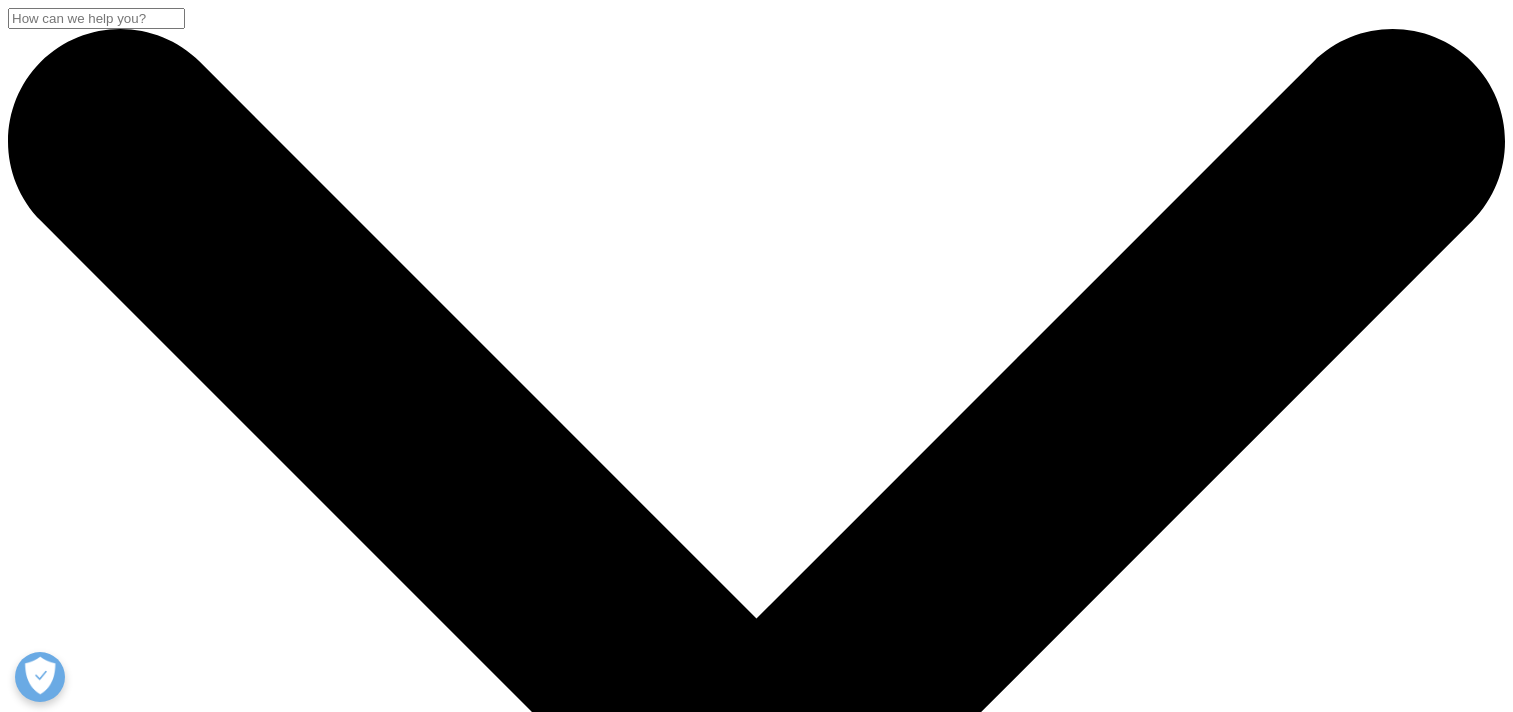 scroll, scrollTop: 0, scrollLeft: 0, axis: both 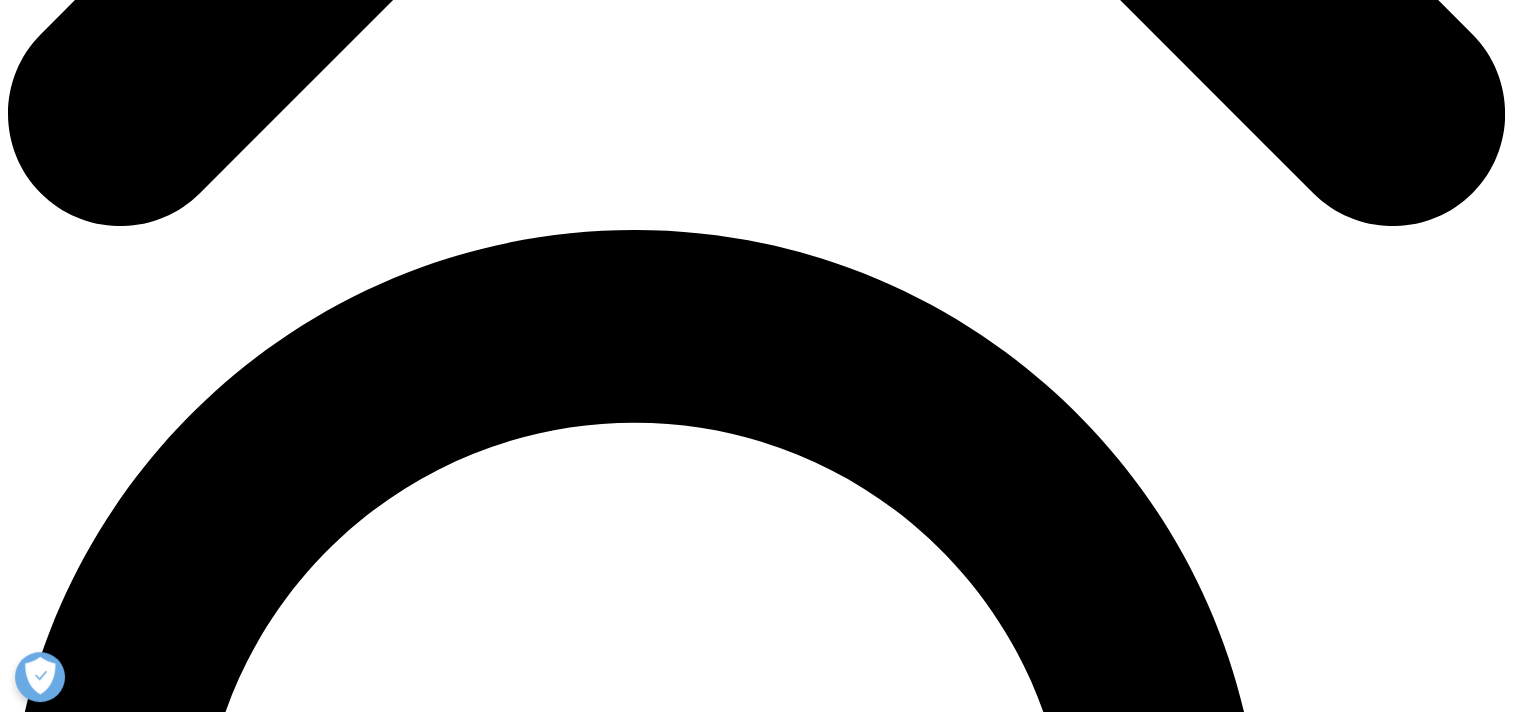 click on "Market Measurement Data" at bounding box center [95, 24254] 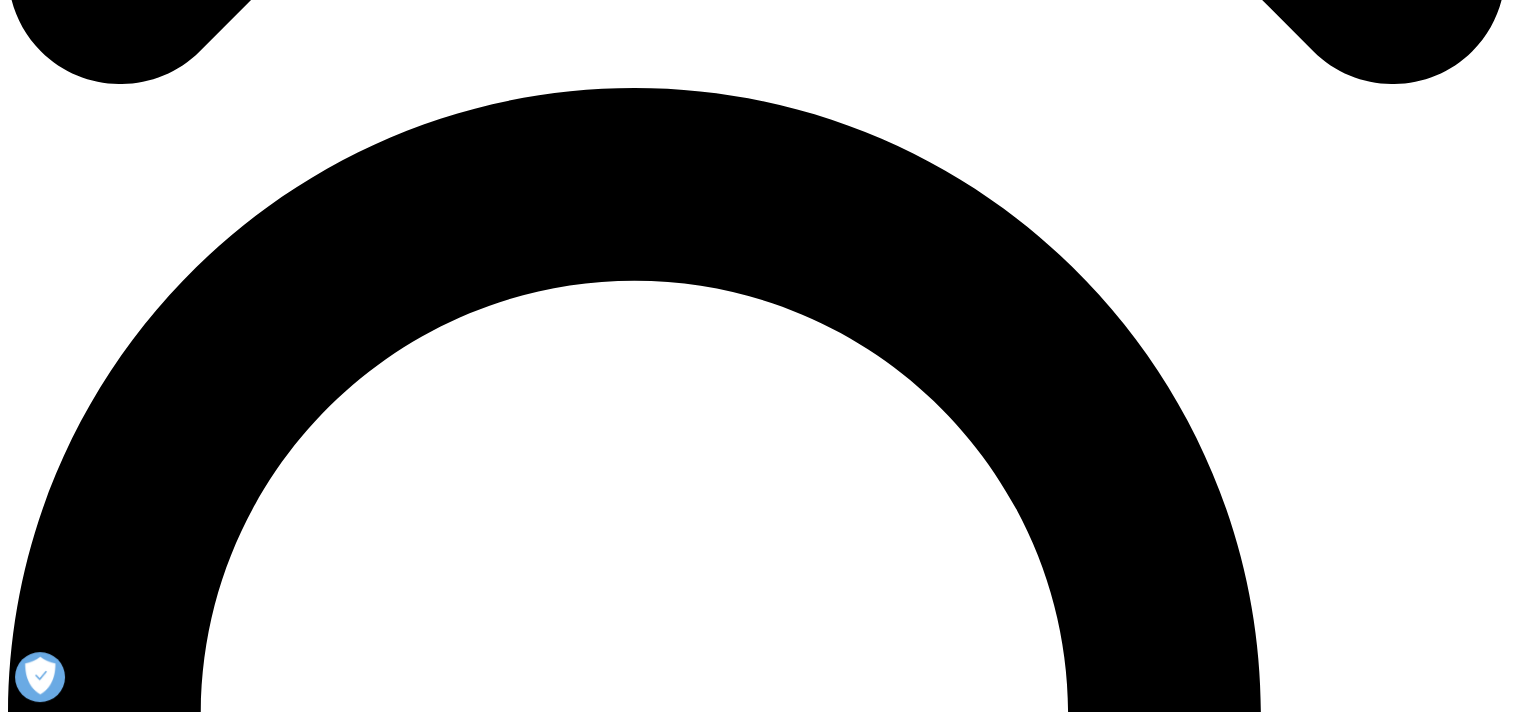 scroll, scrollTop: 1400, scrollLeft: 0, axis: vertical 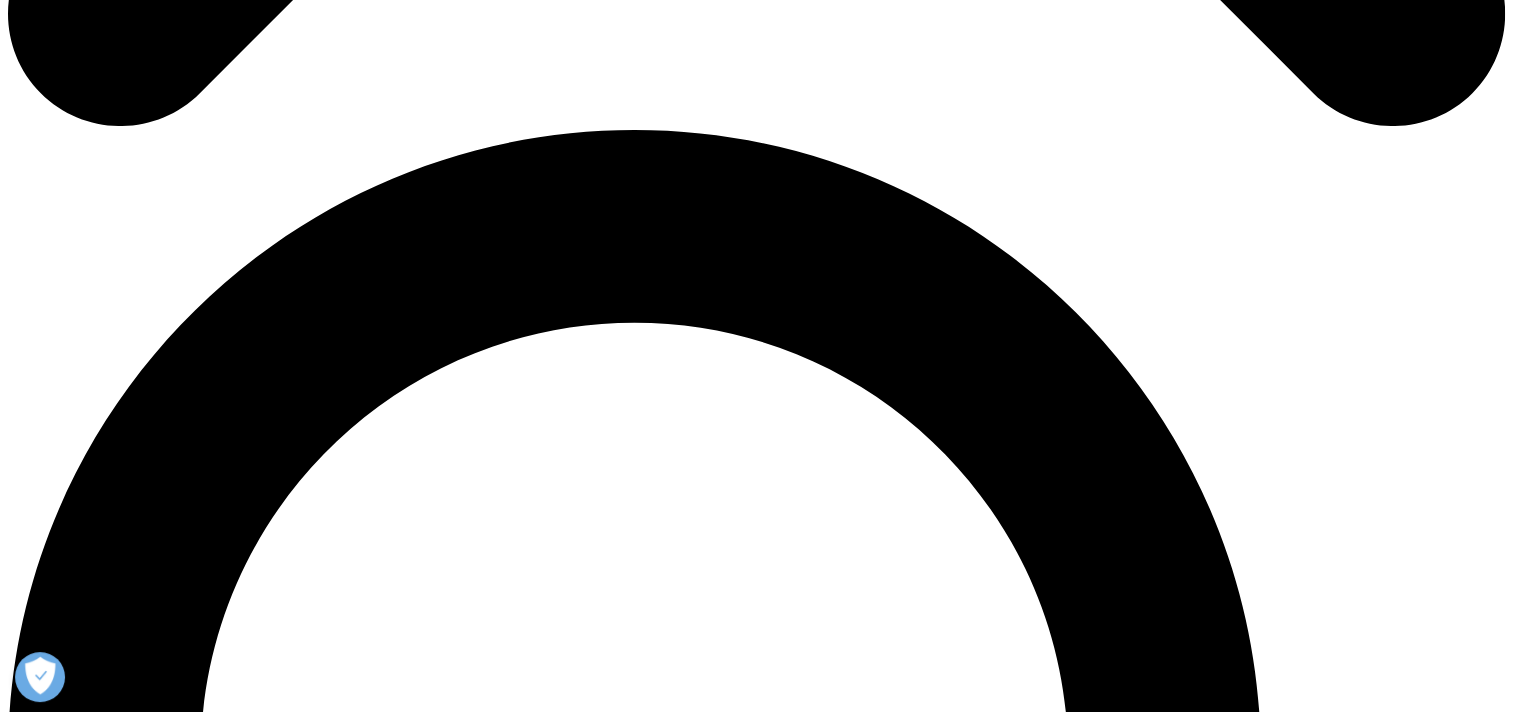 click on "LEARN MORE" at bounding box center (60, 24300) 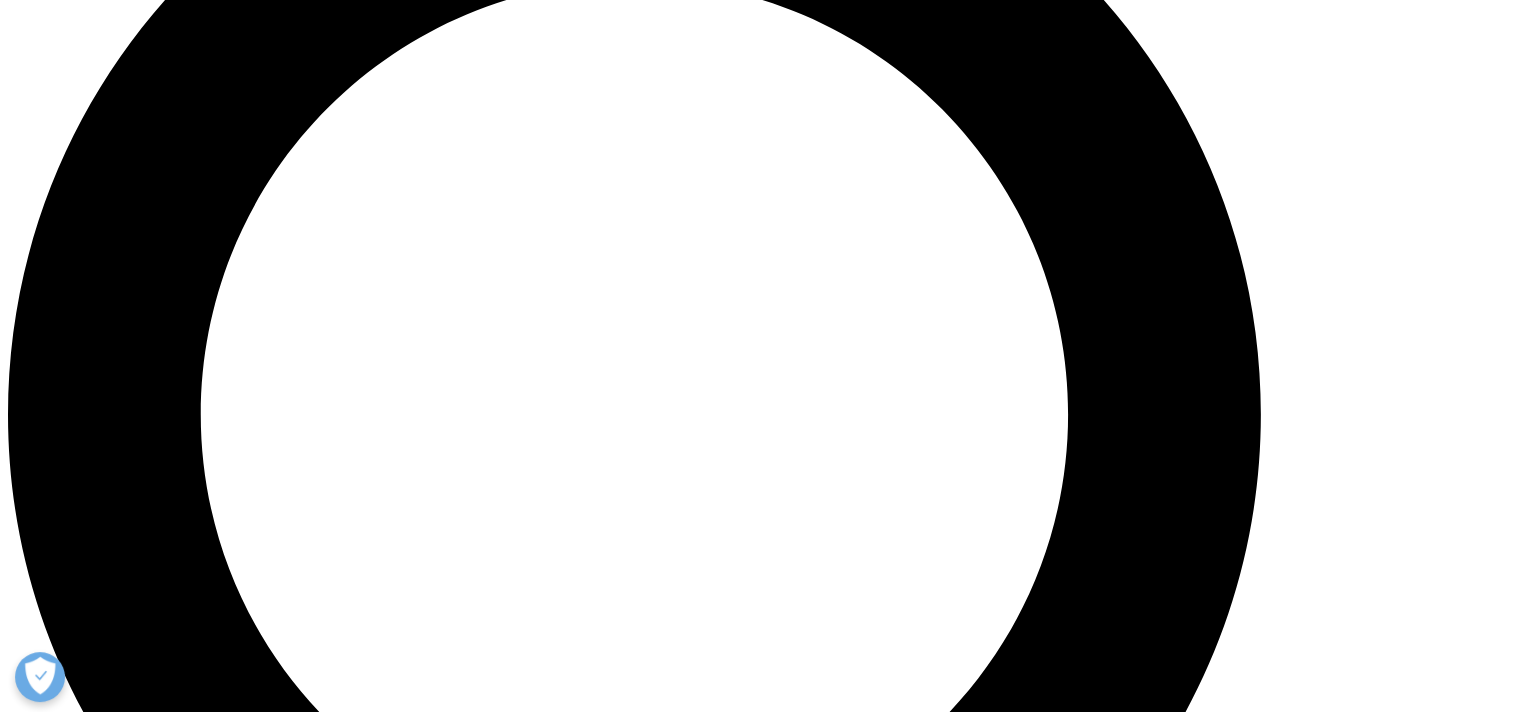 scroll, scrollTop: 1700, scrollLeft: 0, axis: vertical 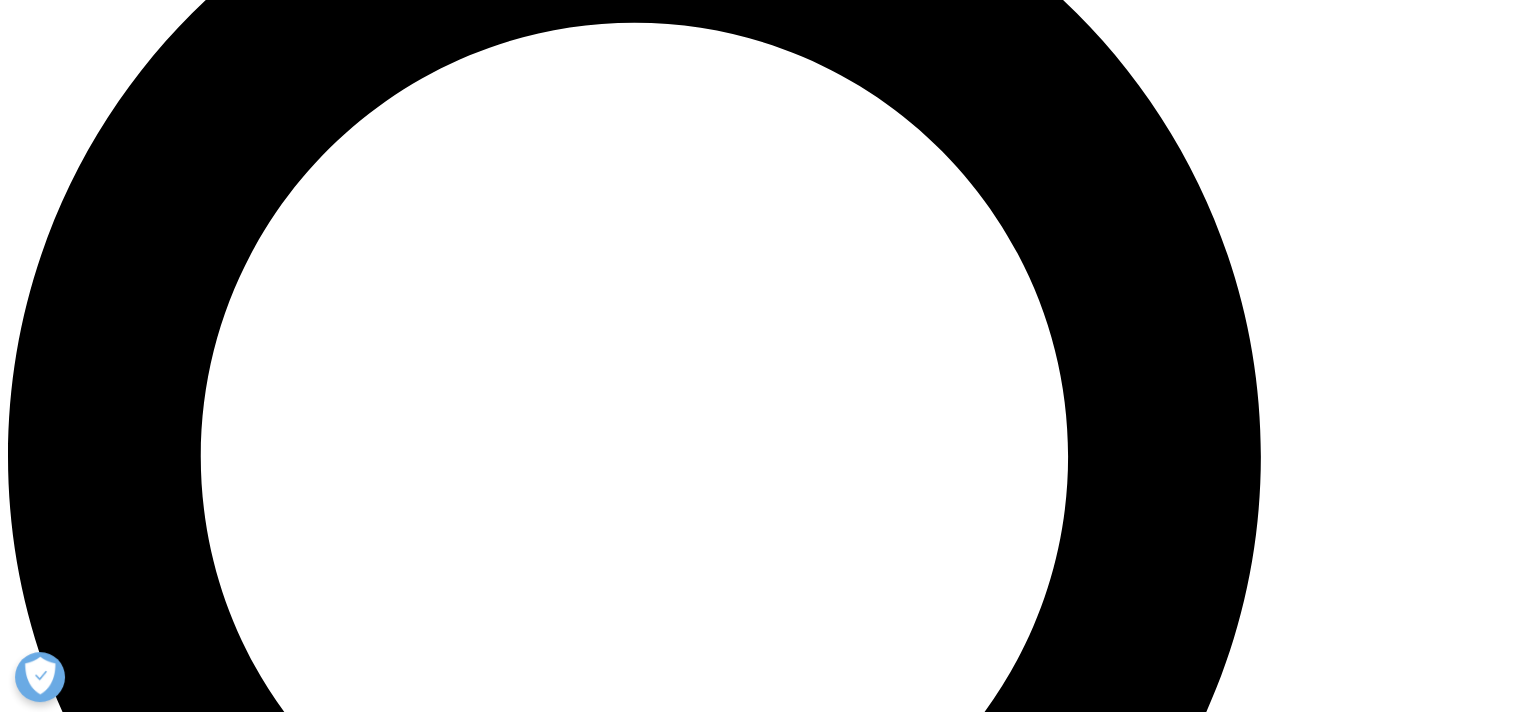 click on "LEARN MORE" at bounding box center [60, 26893] 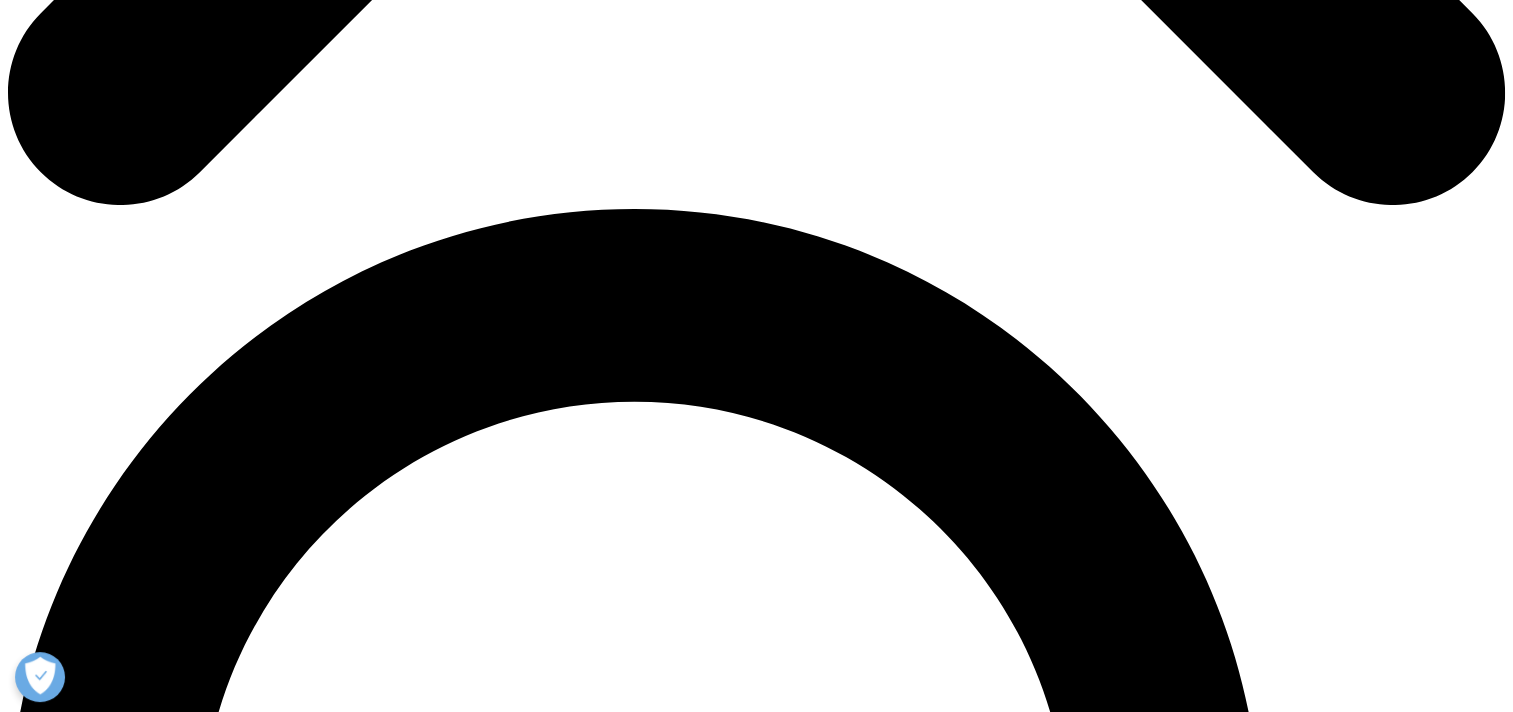 scroll, scrollTop: 1300, scrollLeft: 0, axis: vertical 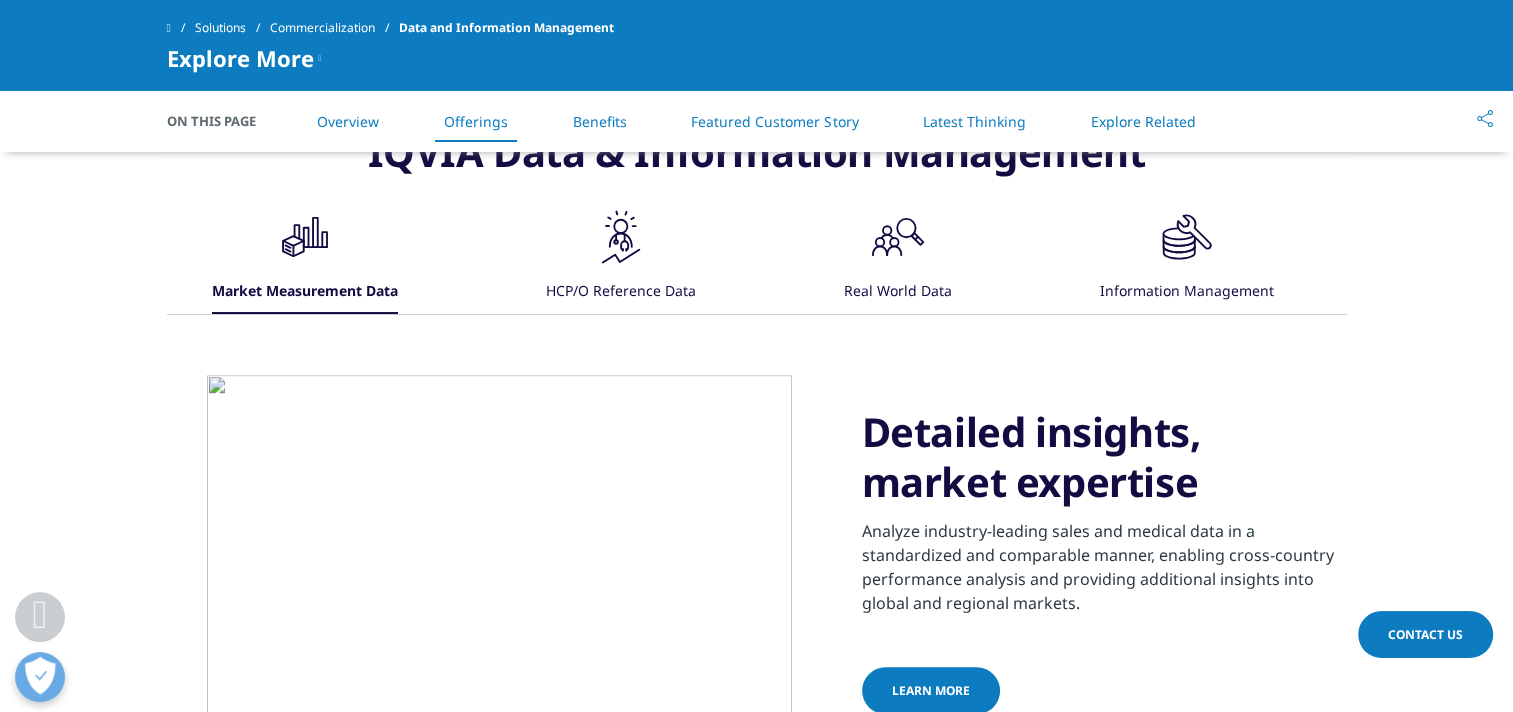 click on "HCP/O Reference Data" at bounding box center [621, 292] 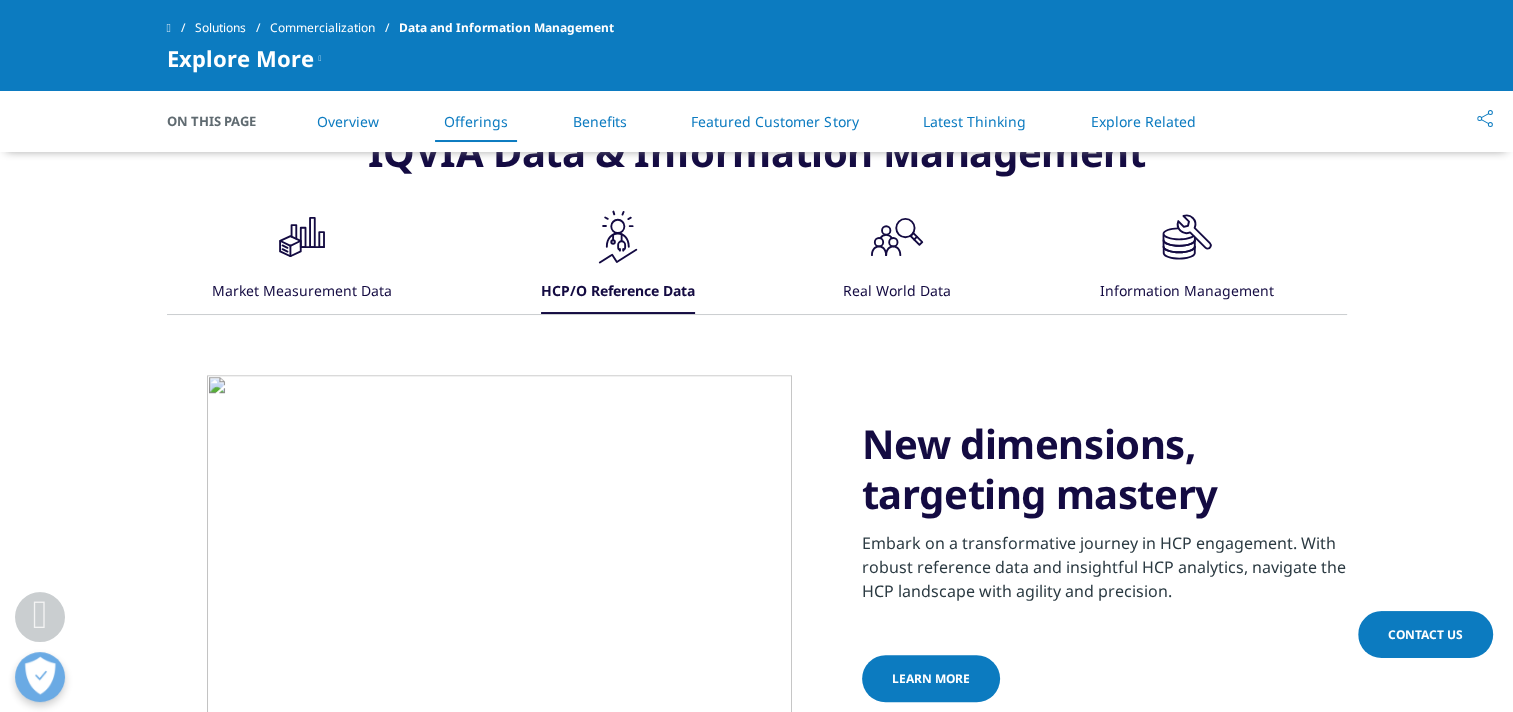 click on "Real World Data" at bounding box center (897, 292) 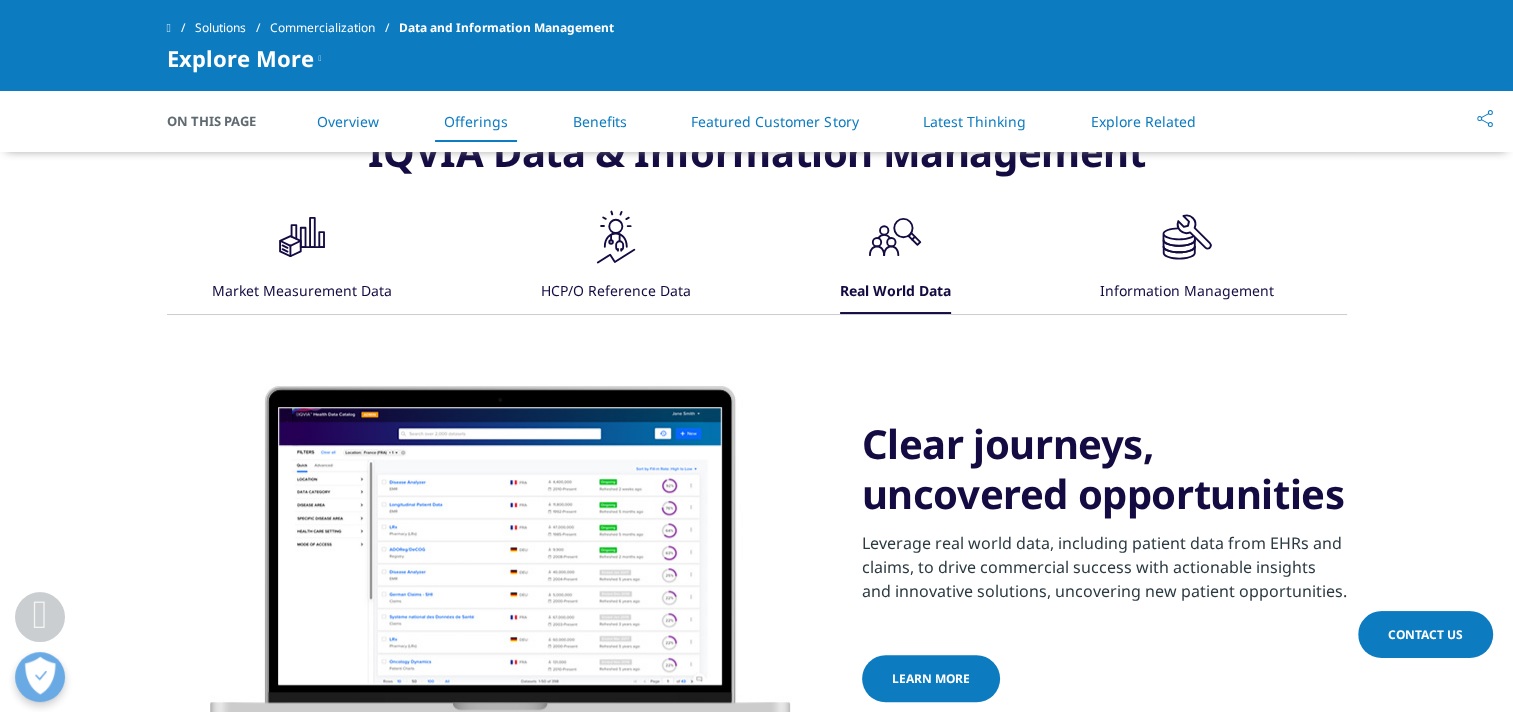 click on "HCP/O Reference Data" at bounding box center [616, 292] 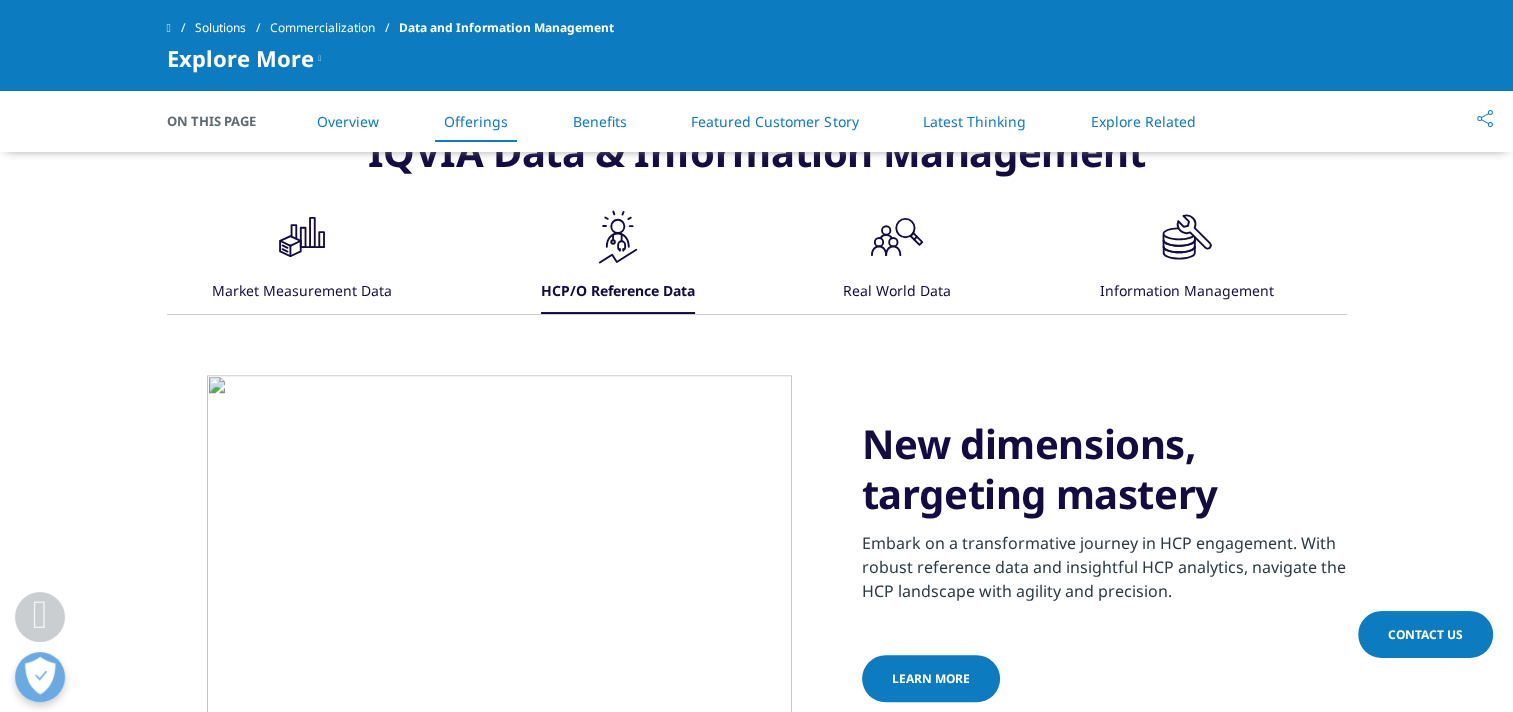 click on "LEARN MORE" at bounding box center (931, 678) 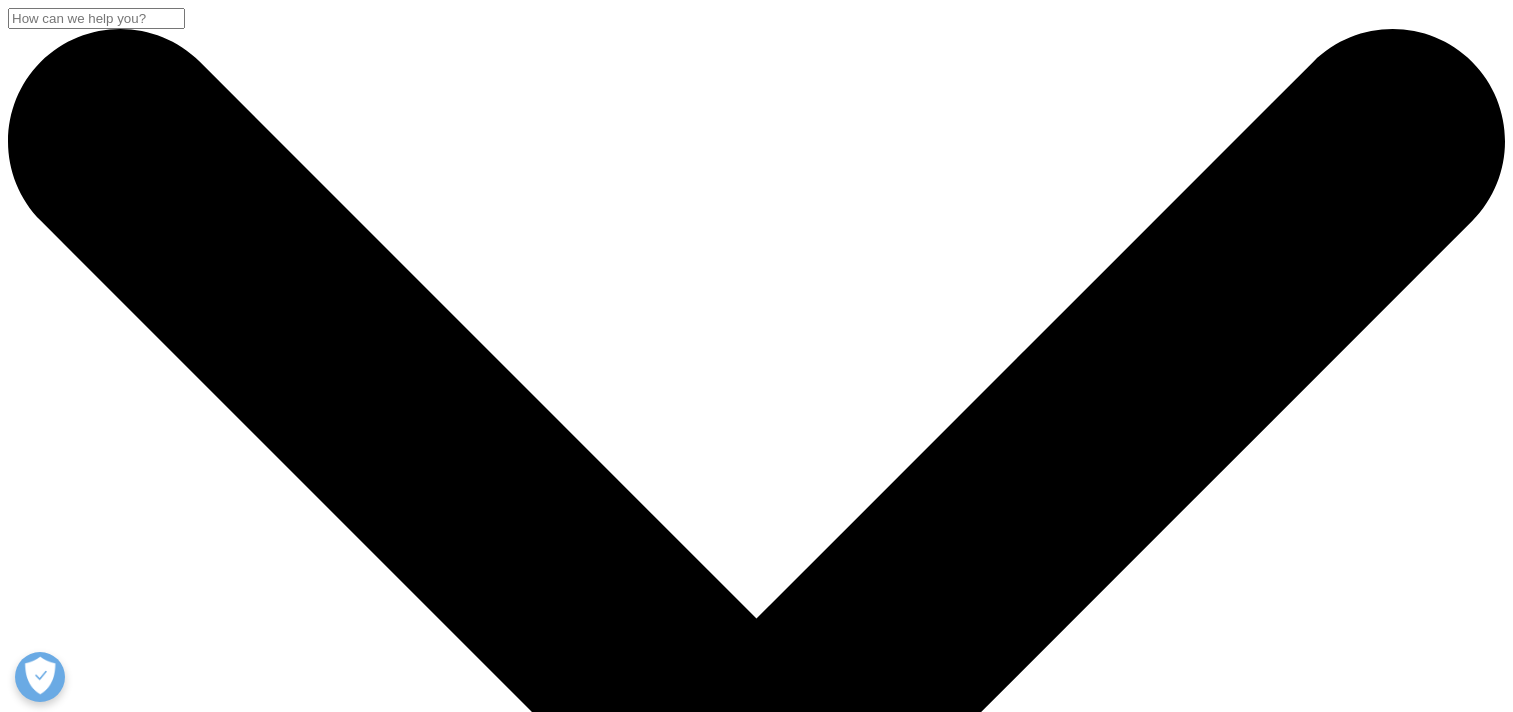 scroll, scrollTop: 0, scrollLeft: 0, axis: both 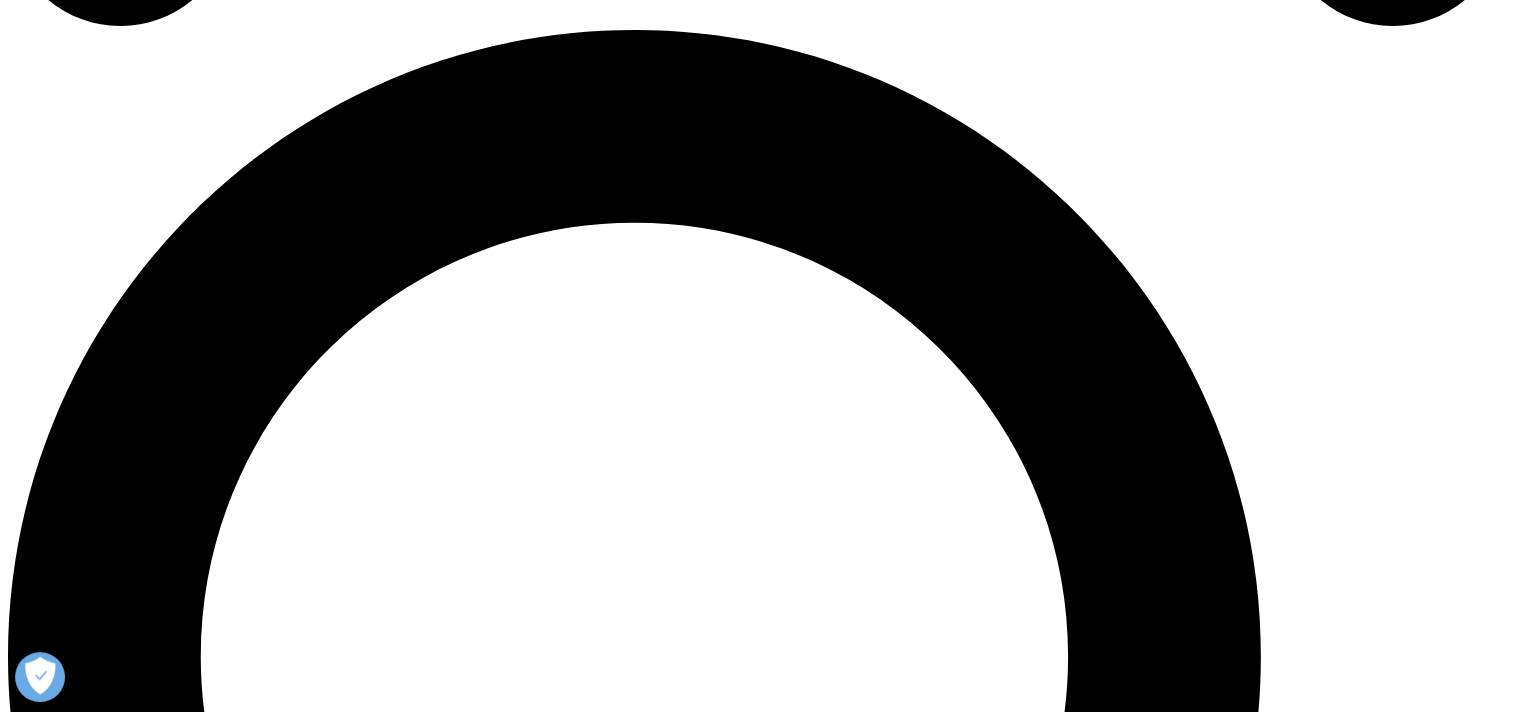 click on "LEVEL OF DETAIL" at bounding box center (72, 23347) 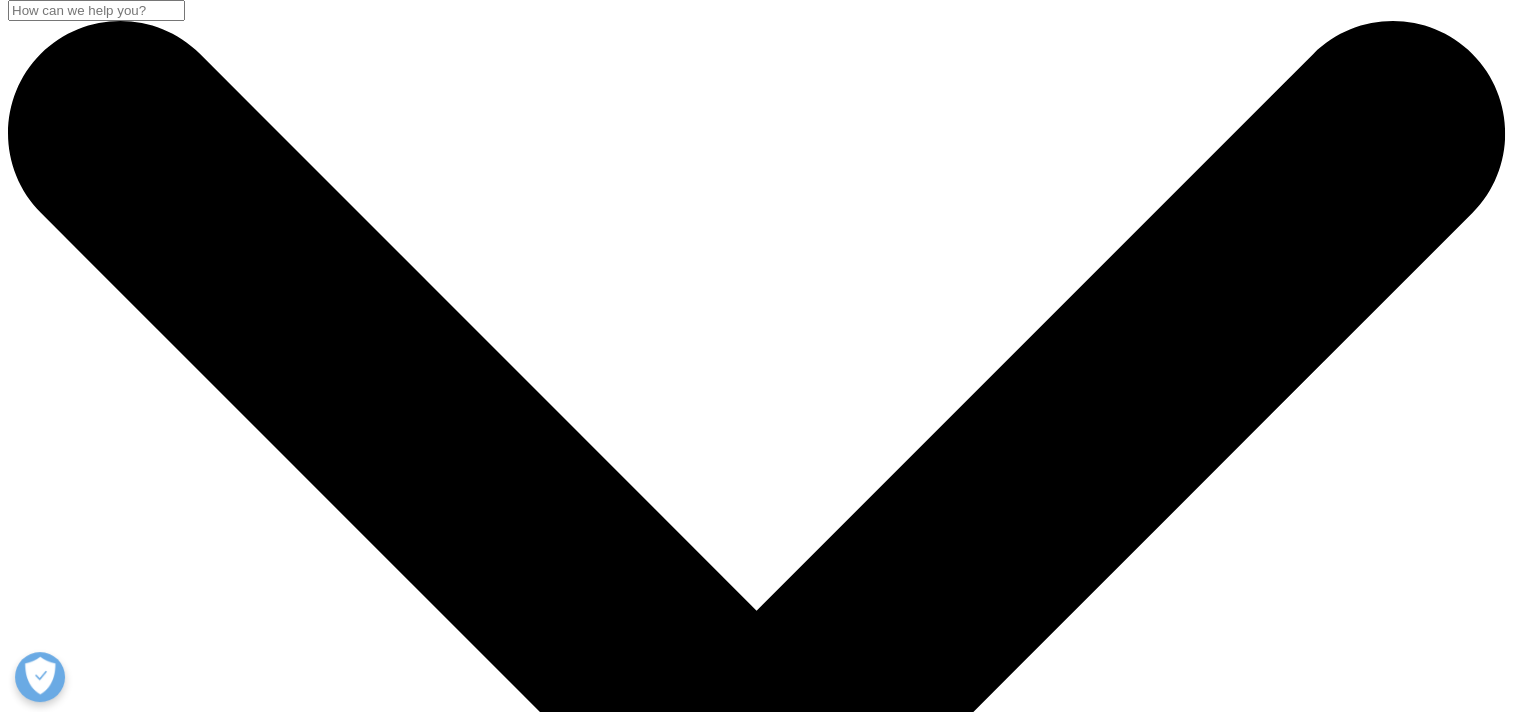 scroll, scrollTop: 0, scrollLeft: 0, axis: both 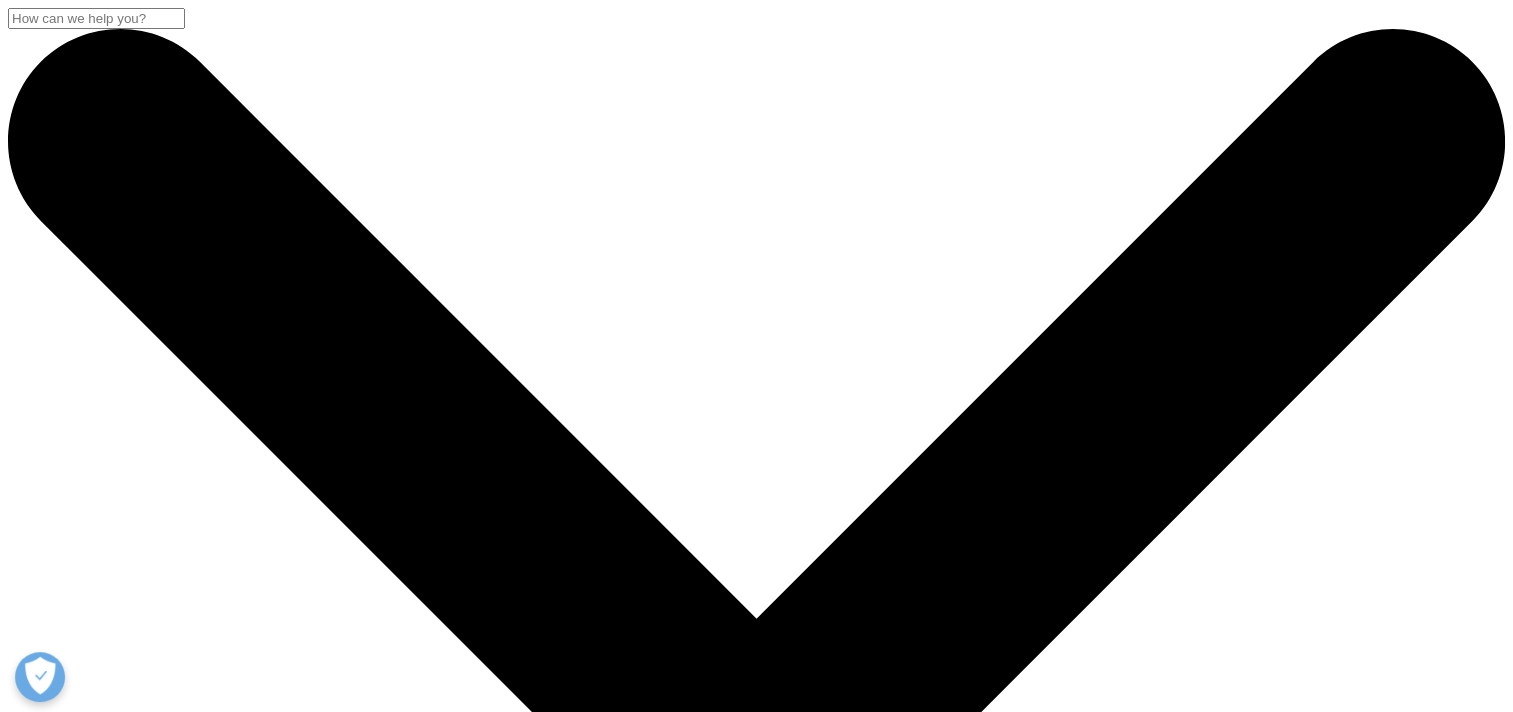 click on "Commercialization" at bounding box center [149, 12796] 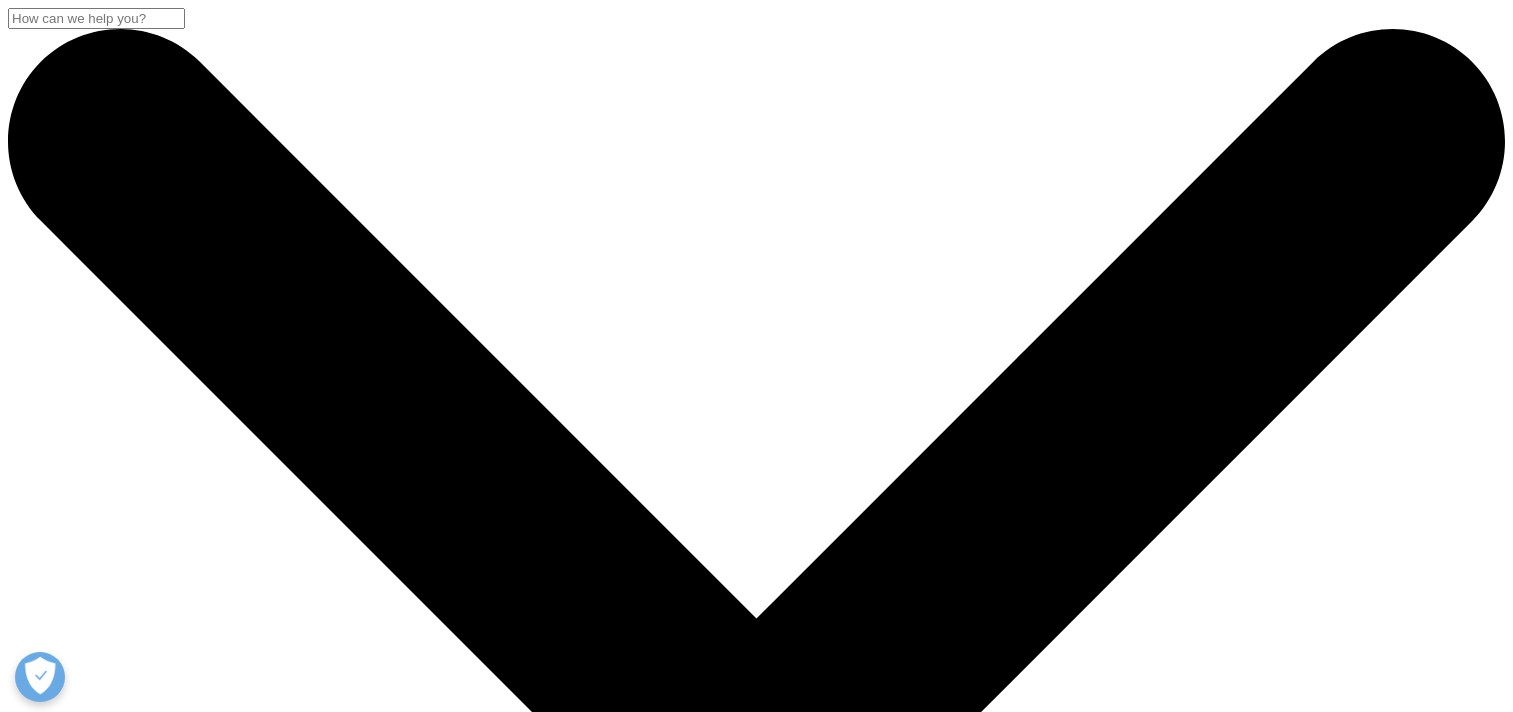 scroll, scrollTop: 0, scrollLeft: 0, axis: both 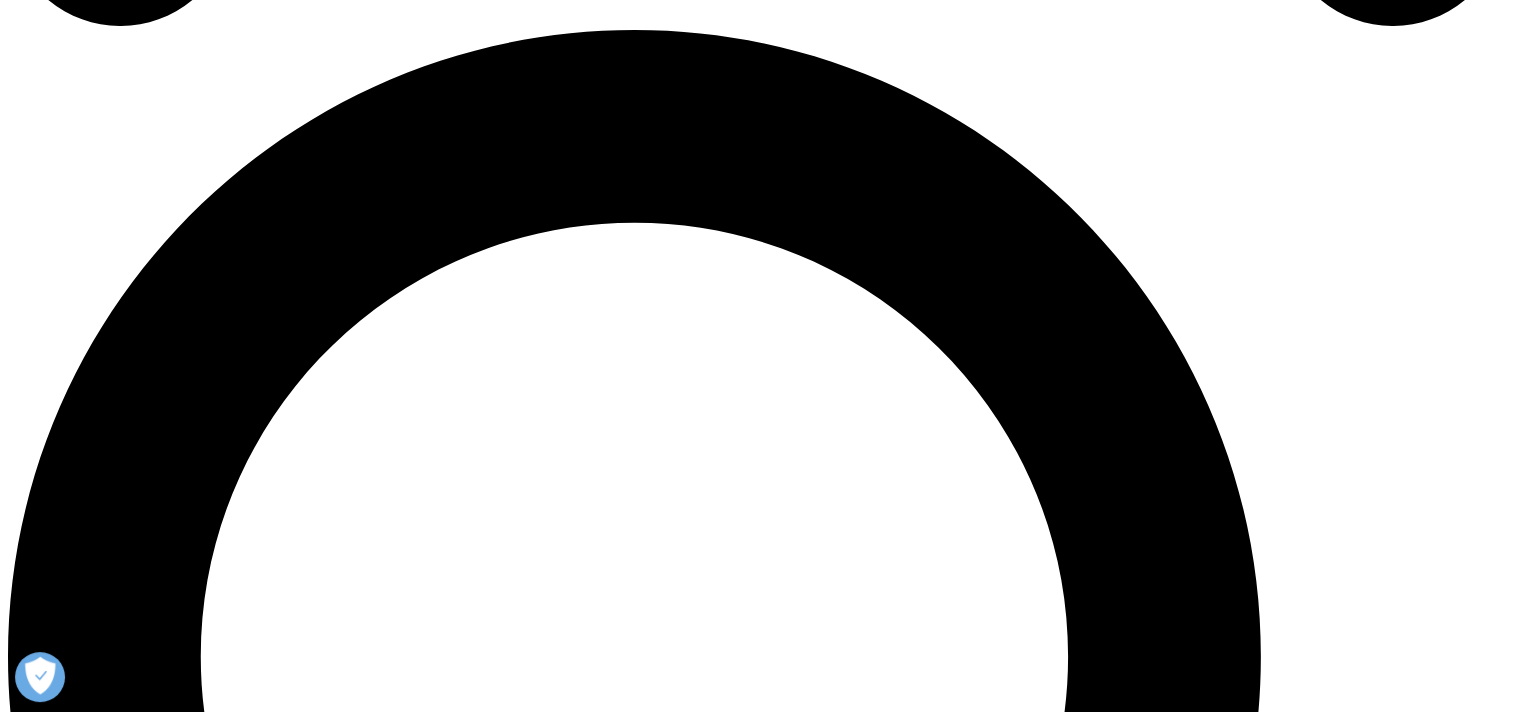 click on "ELEVATE INSIGHTS" at bounding box center [80, 24296] 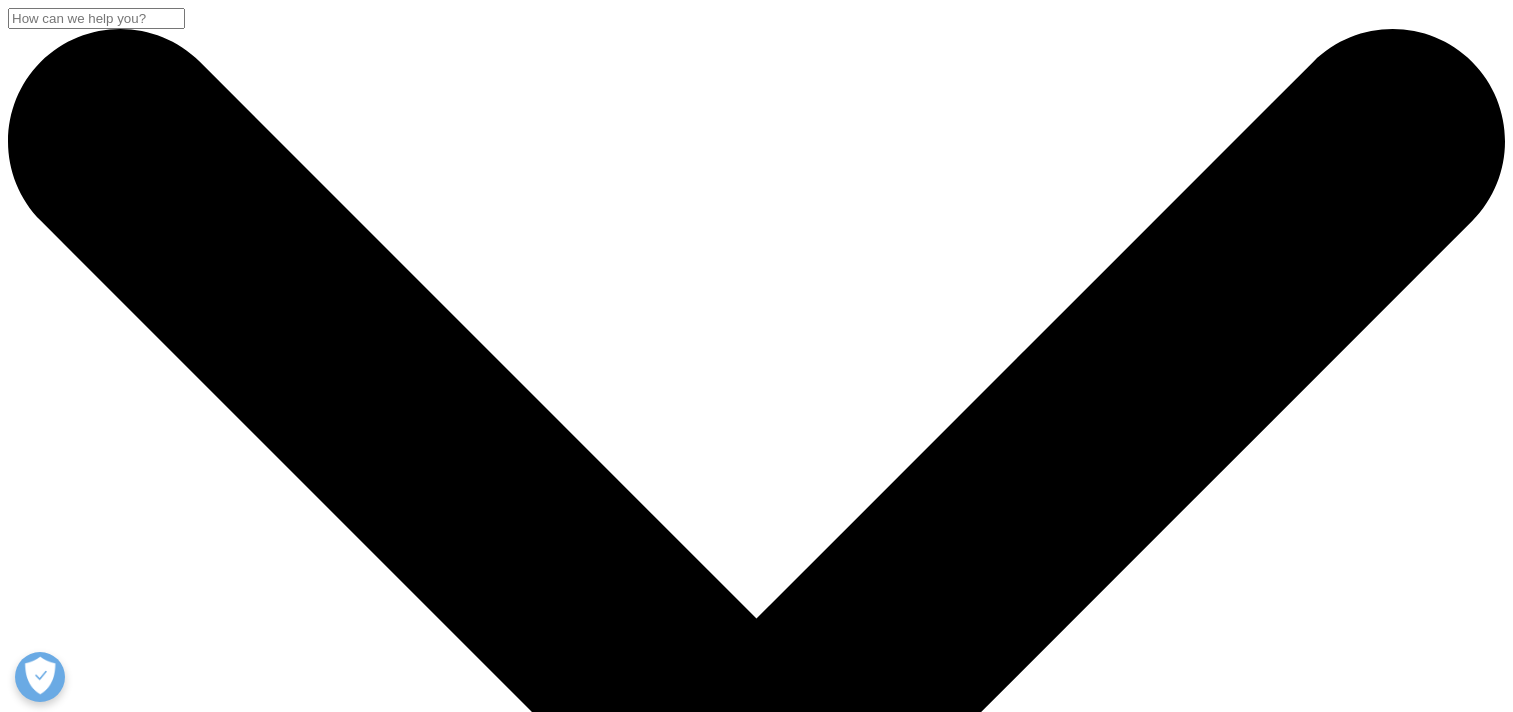 scroll, scrollTop: 0, scrollLeft: 0, axis: both 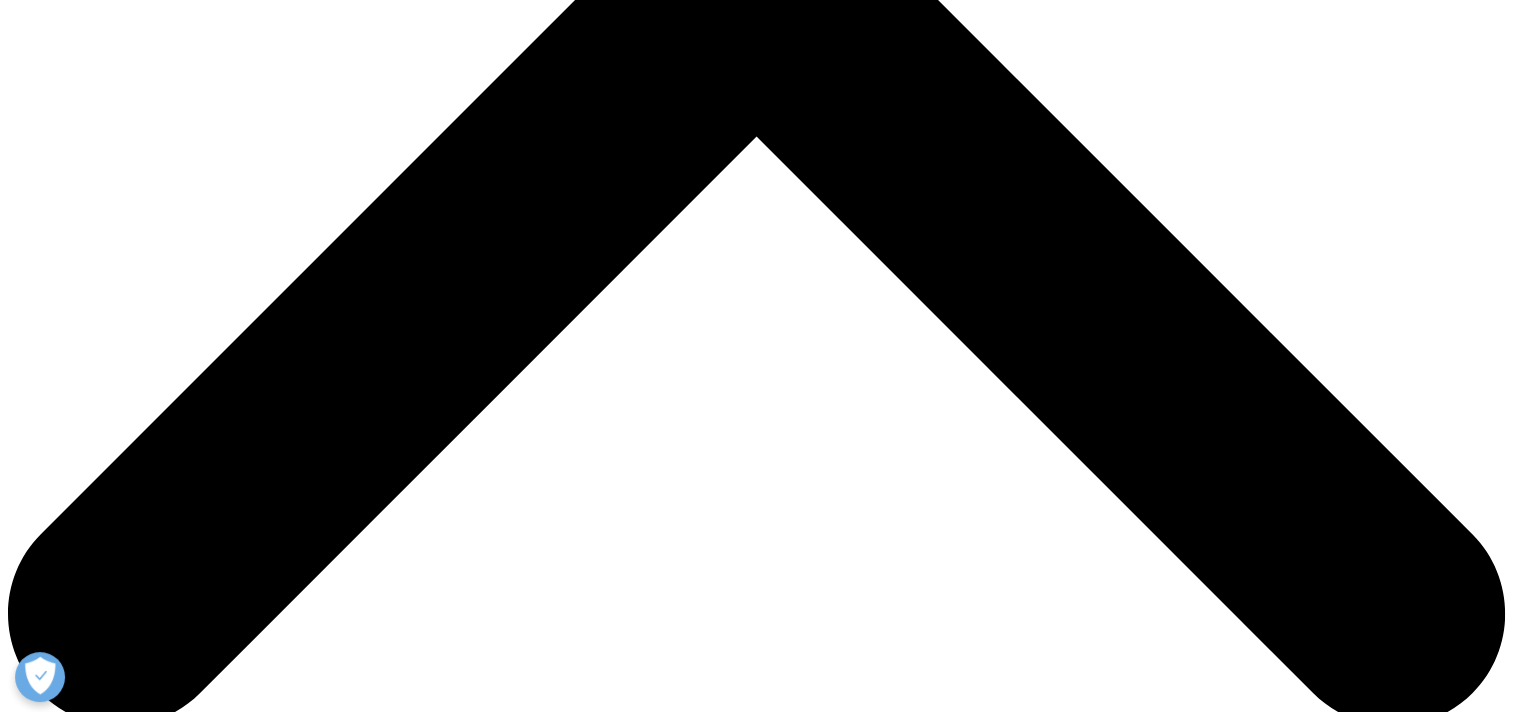 click on "Offerings" at bounding box center [78, 25287] 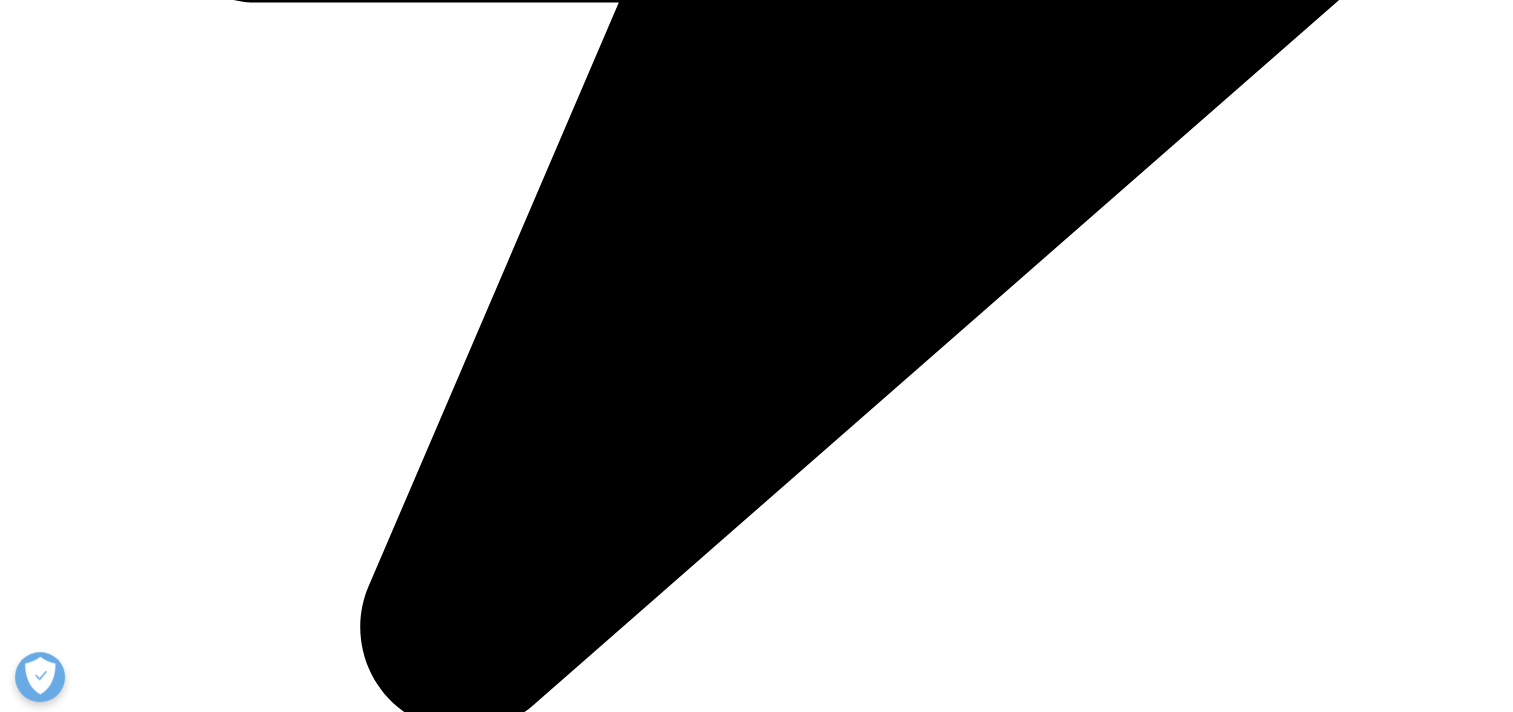 scroll, scrollTop: 1404, scrollLeft: 0, axis: vertical 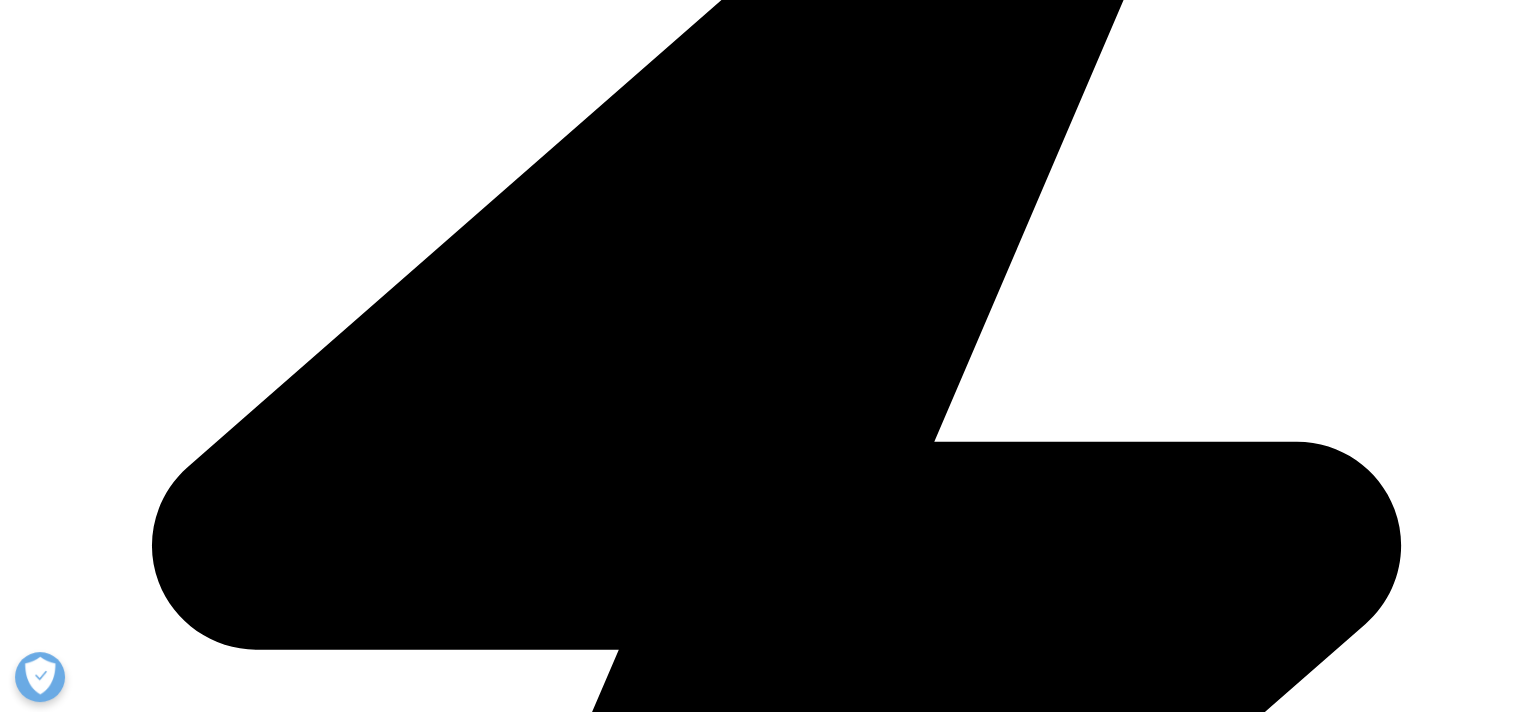click at bounding box center (756, 265) 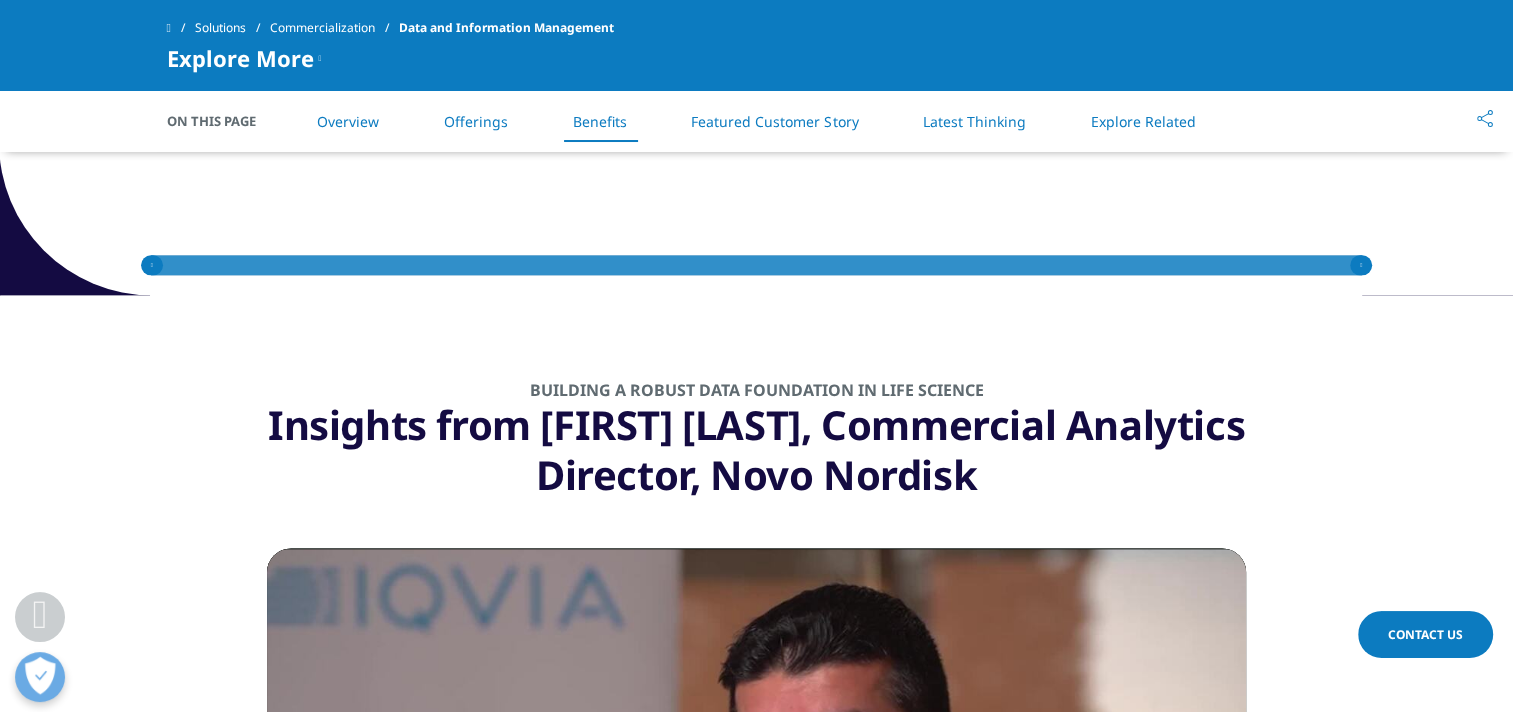 click at bounding box center (756, 265) 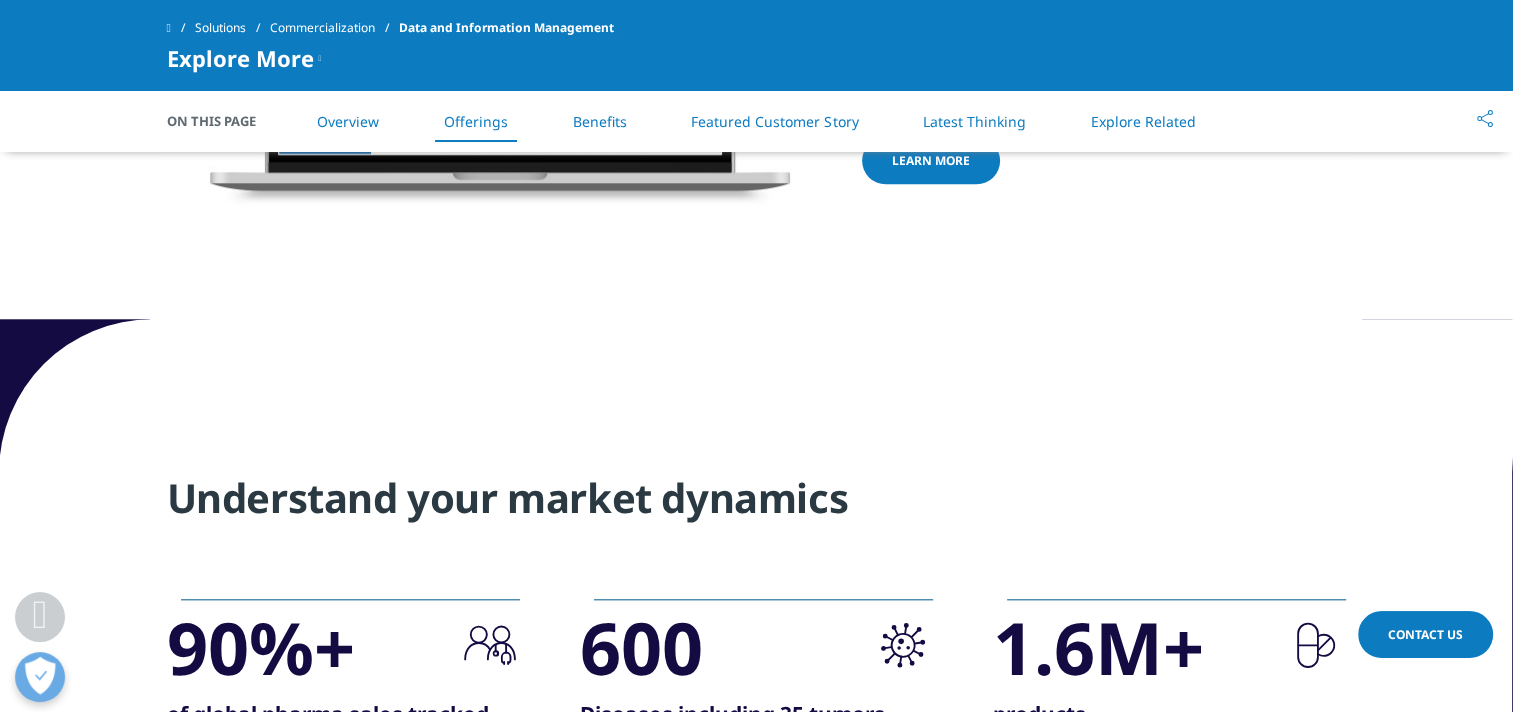 scroll, scrollTop: 1604, scrollLeft: 0, axis: vertical 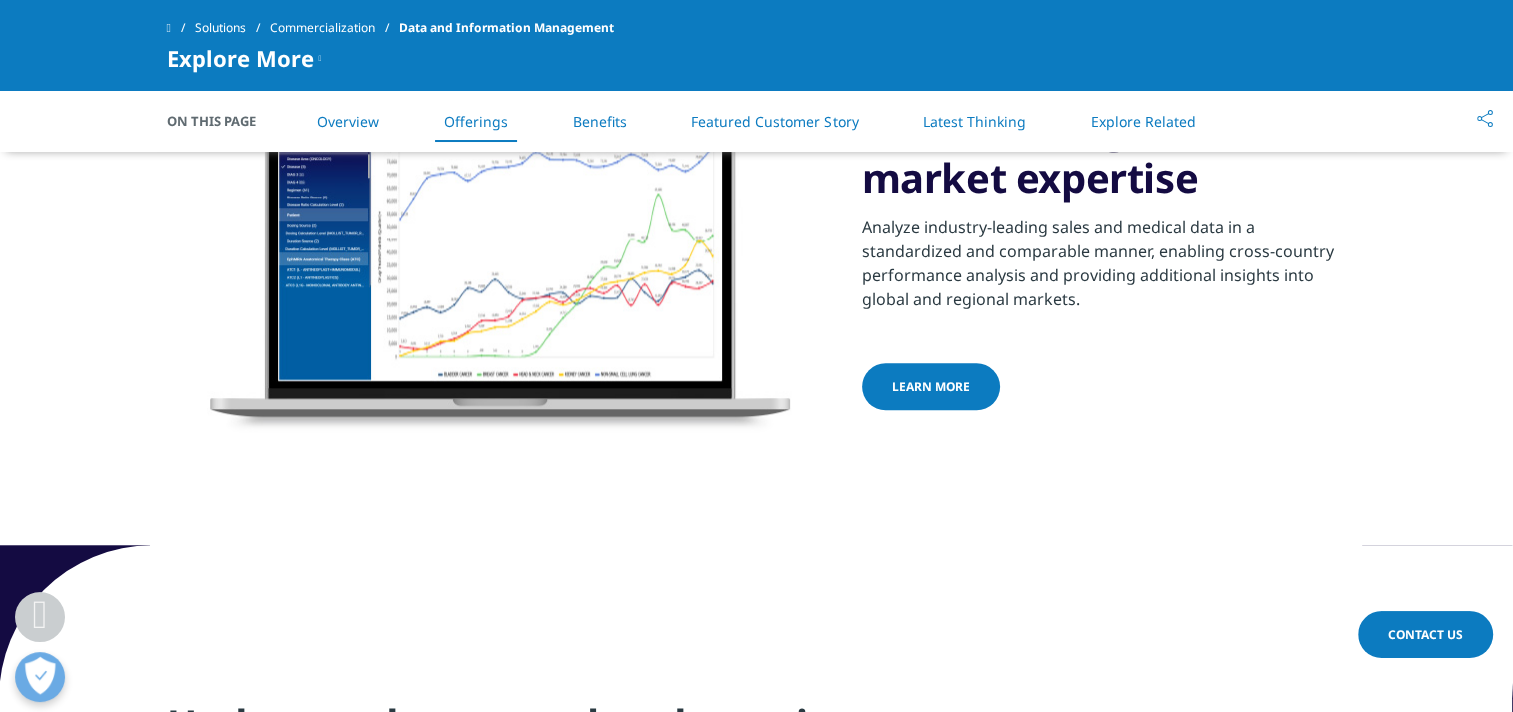 click on "Benefits" at bounding box center [600, 121] 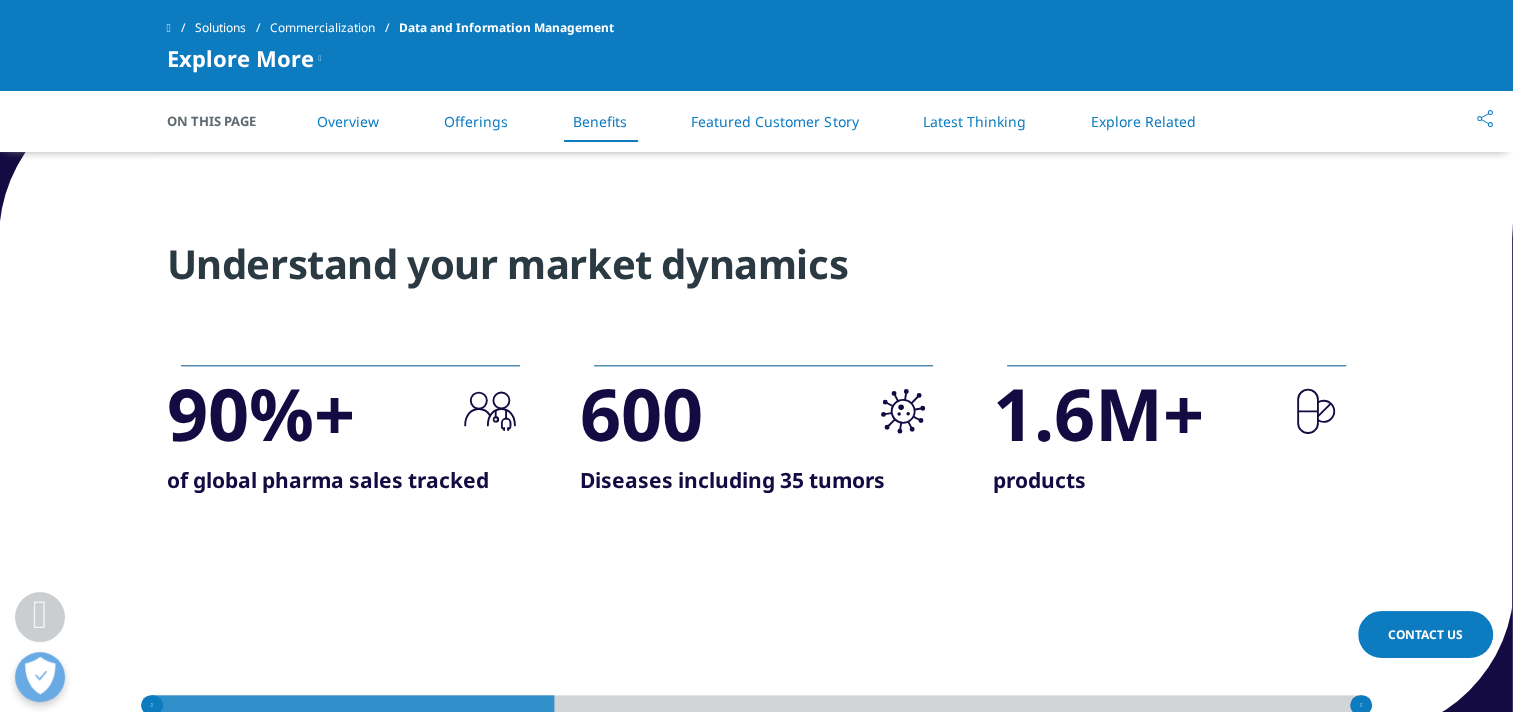 scroll, scrollTop: 2086, scrollLeft: 0, axis: vertical 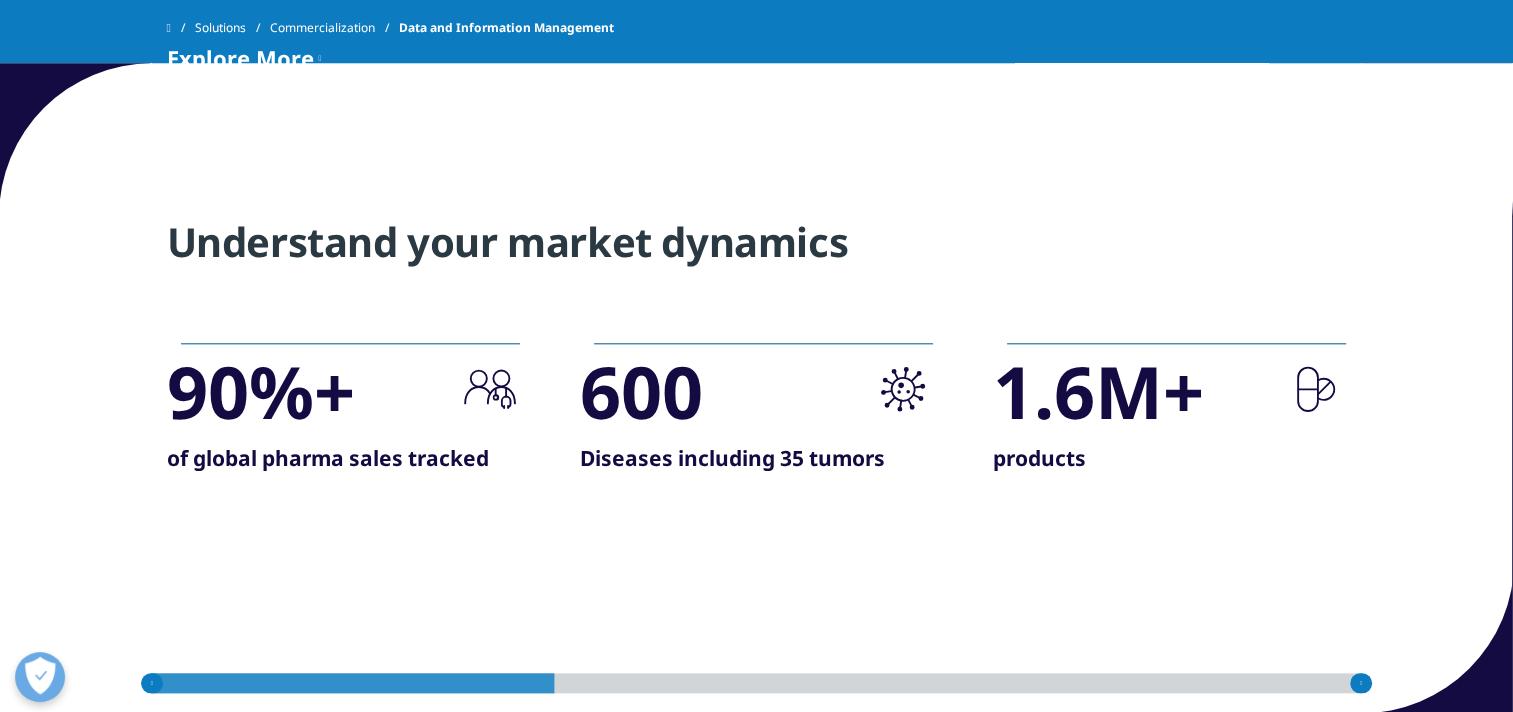 click on "Latest Thinking" at bounding box center (974, 121) 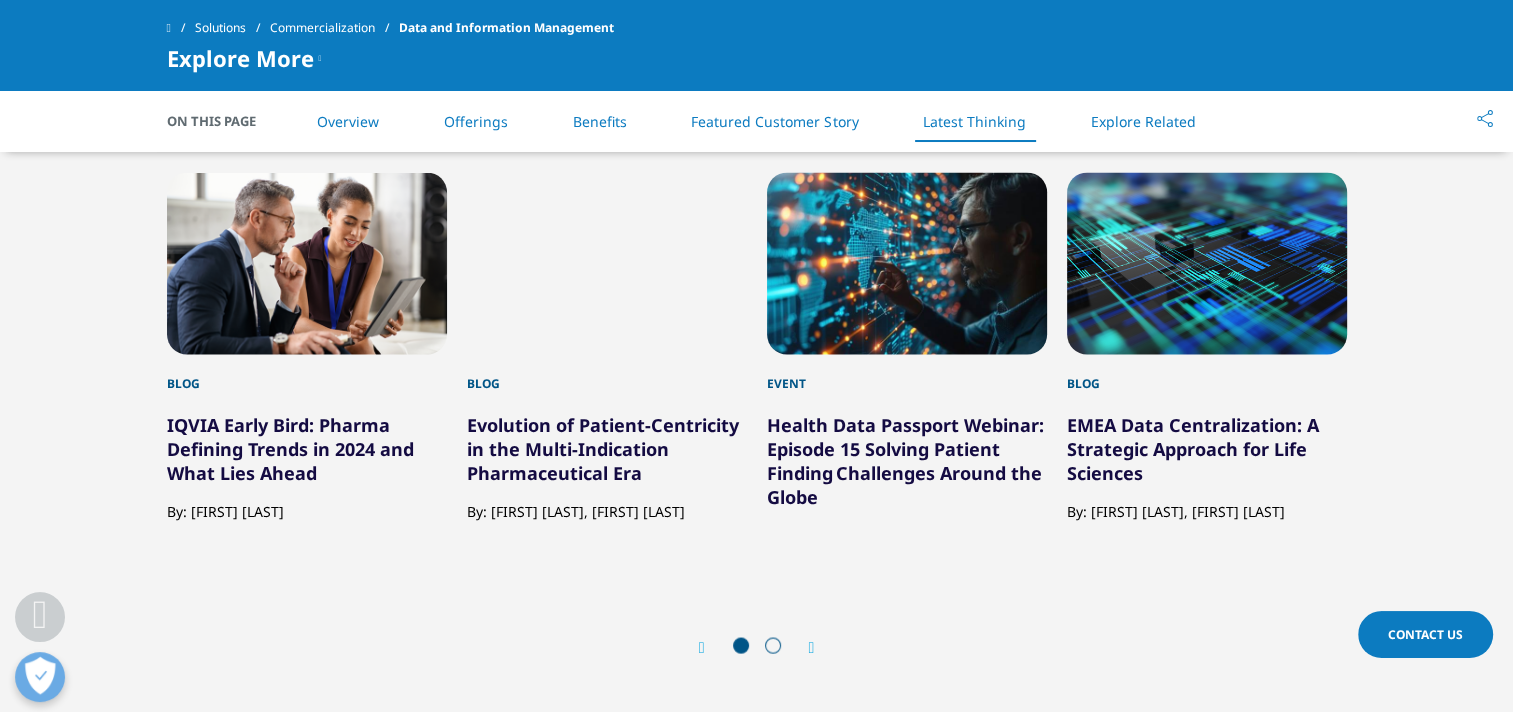 click on "Featured Customer Story" at bounding box center (774, 121) 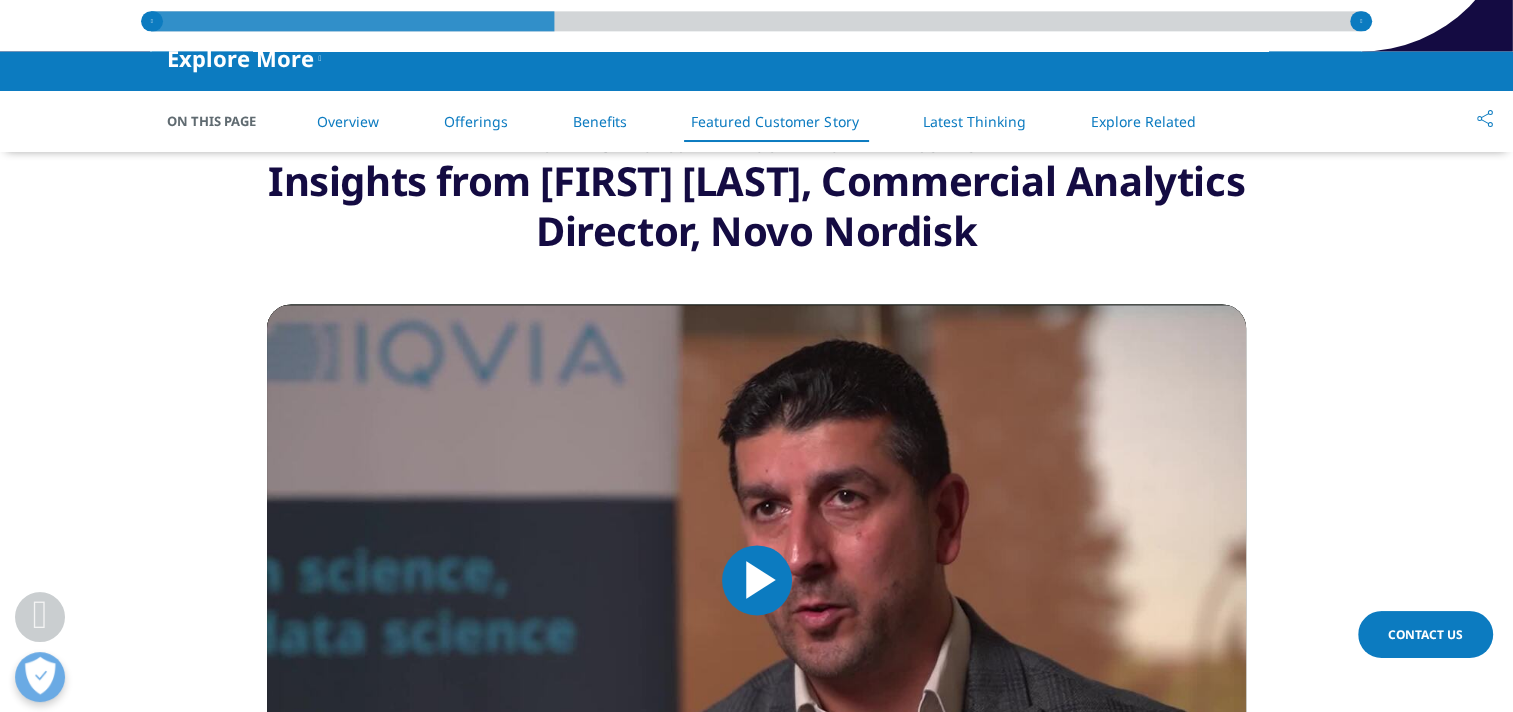 click on "Explore Related" at bounding box center (1143, 121) 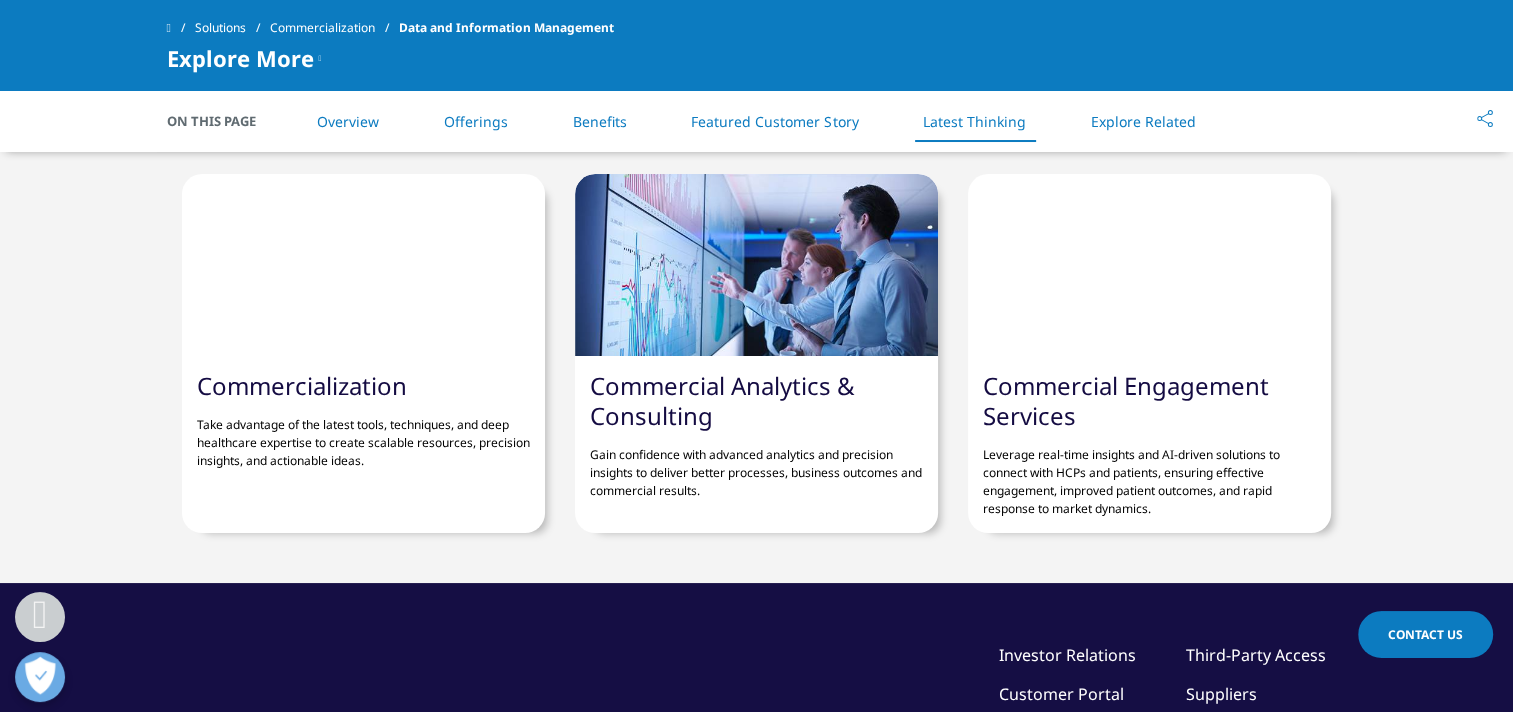 scroll, scrollTop: 4296, scrollLeft: 0, axis: vertical 